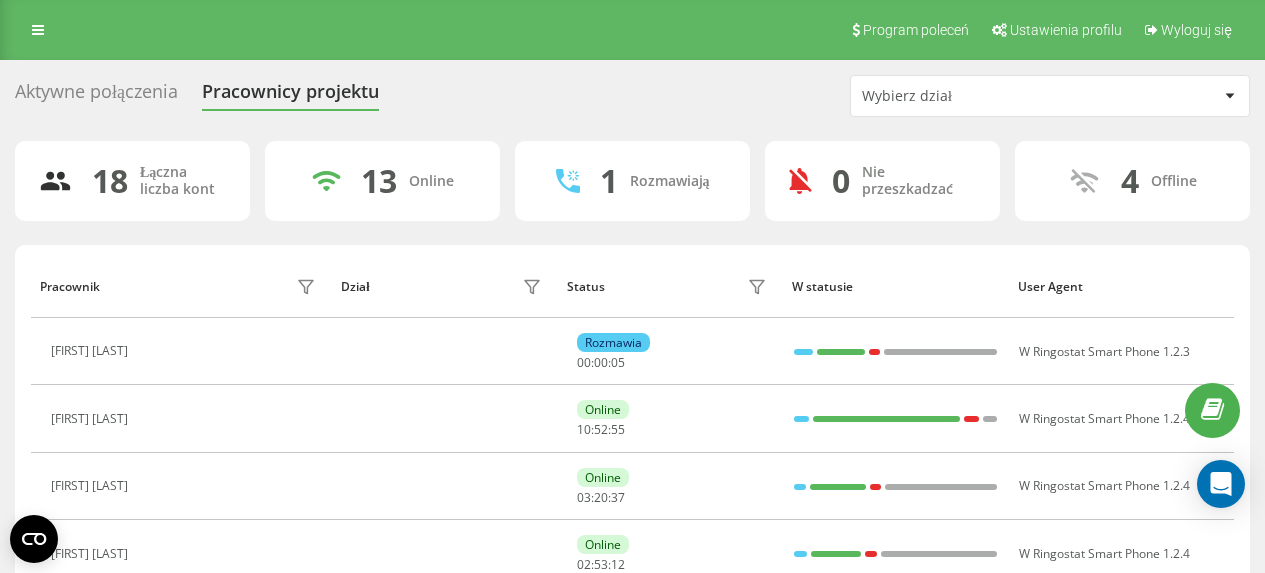 scroll, scrollTop: 0, scrollLeft: 0, axis: both 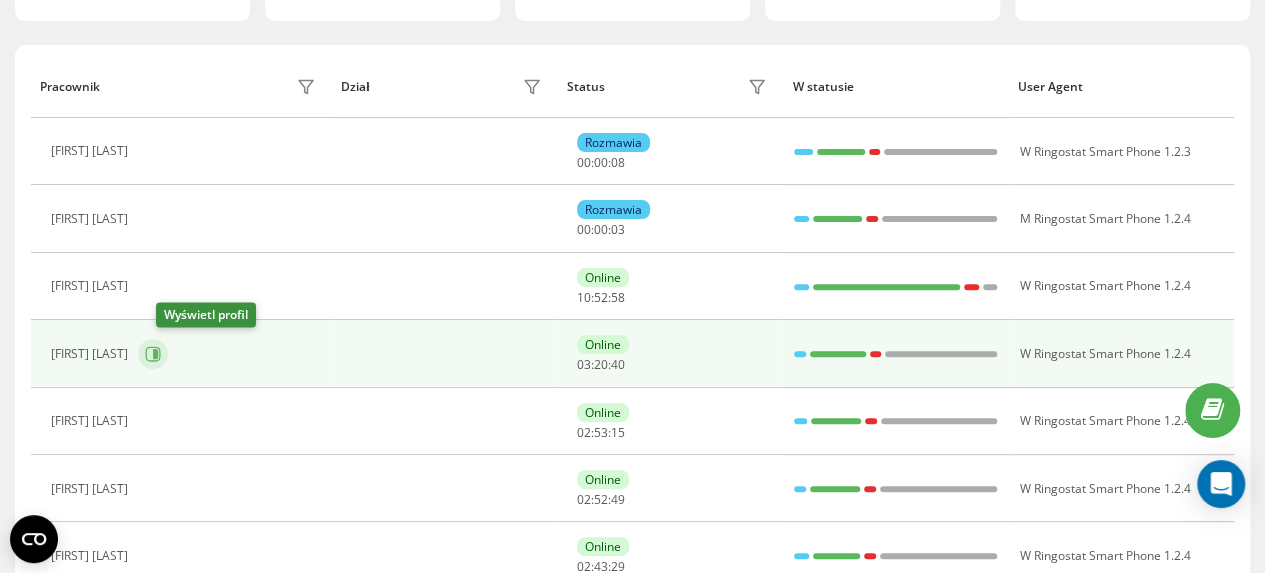 click 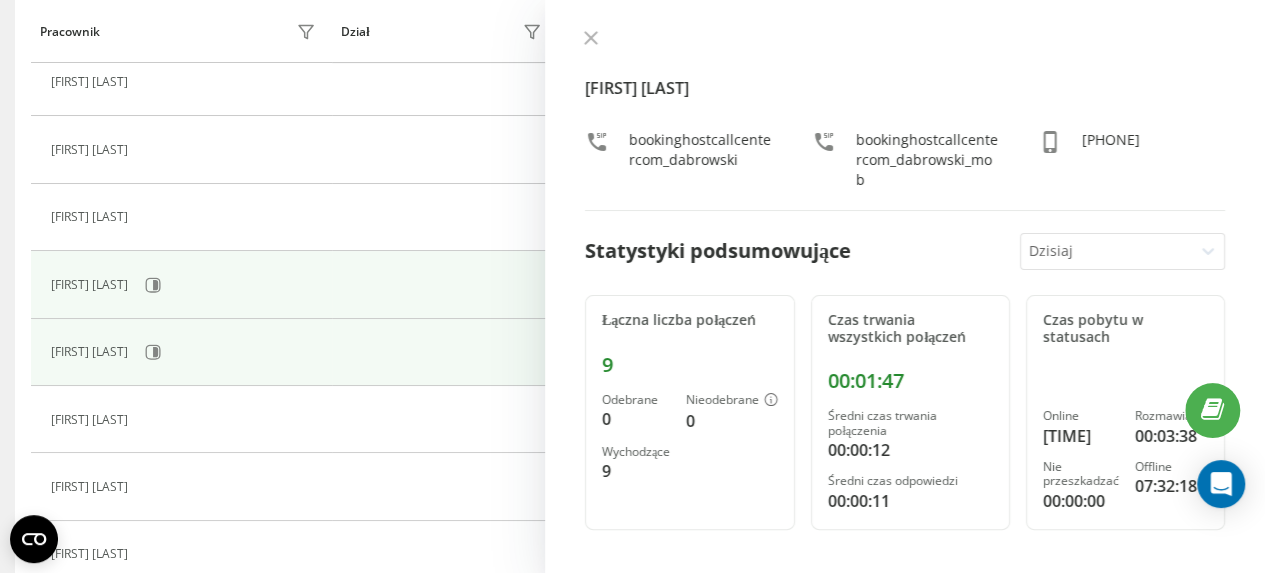 scroll, scrollTop: 300, scrollLeft: 0, axis: vertical 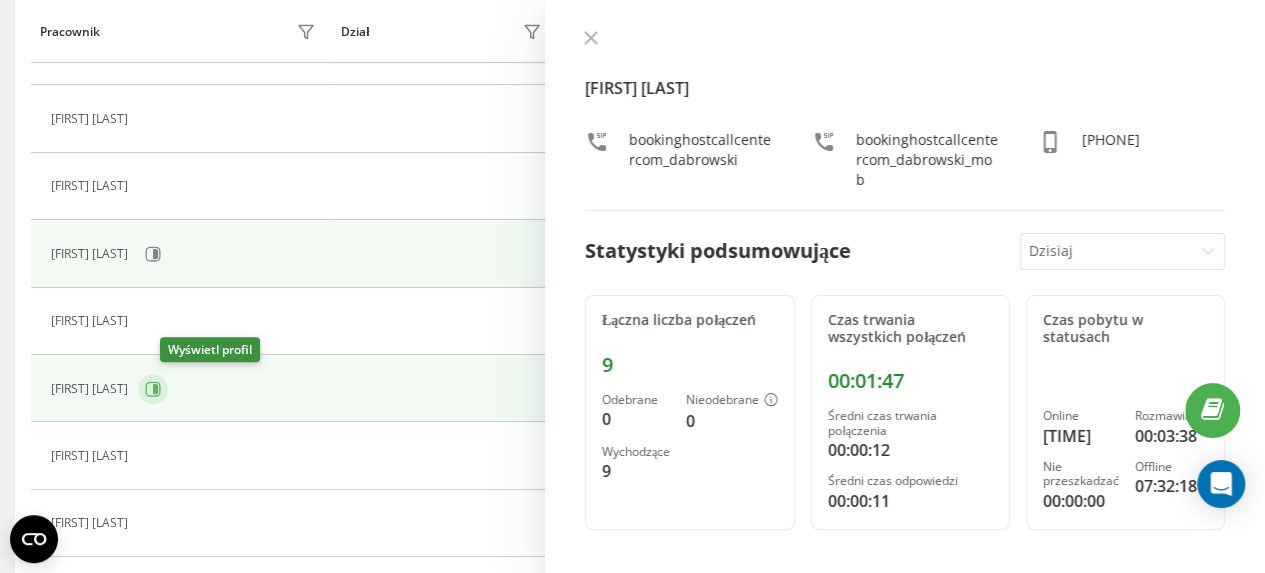click 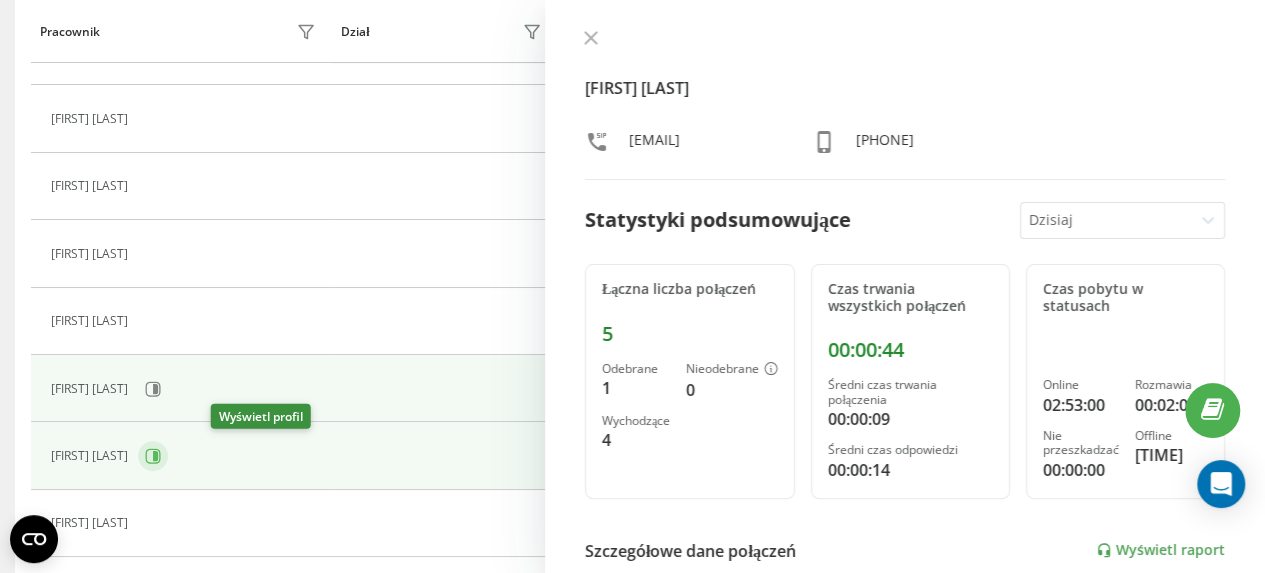 click 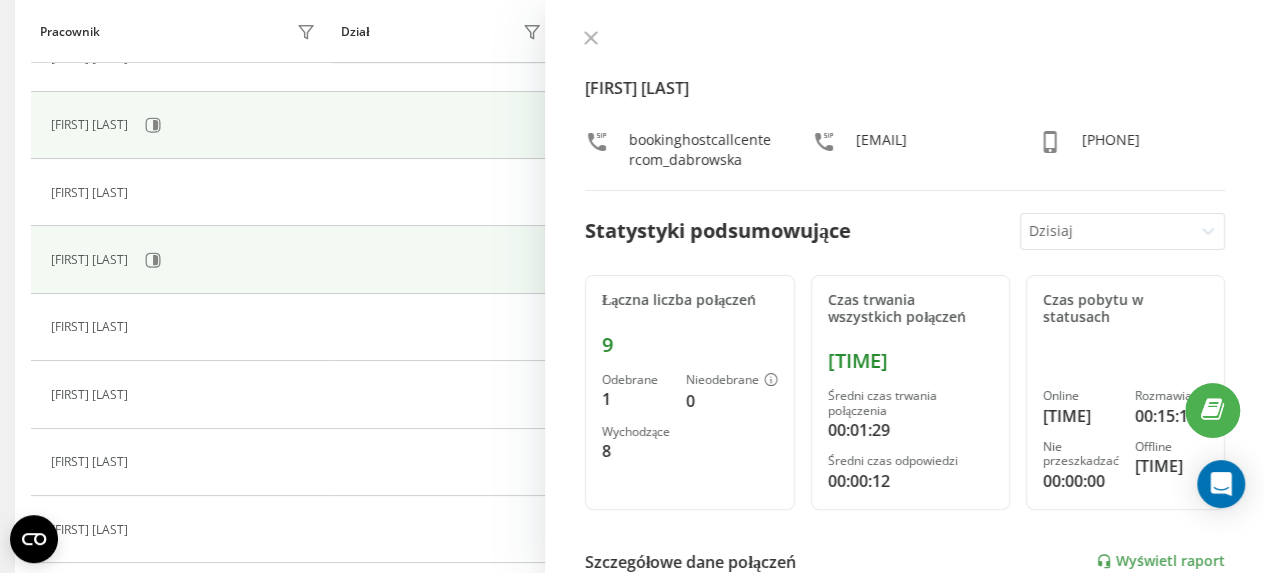 scroll, scrollTop: 500, scrollLeft: 0, axis: vertical 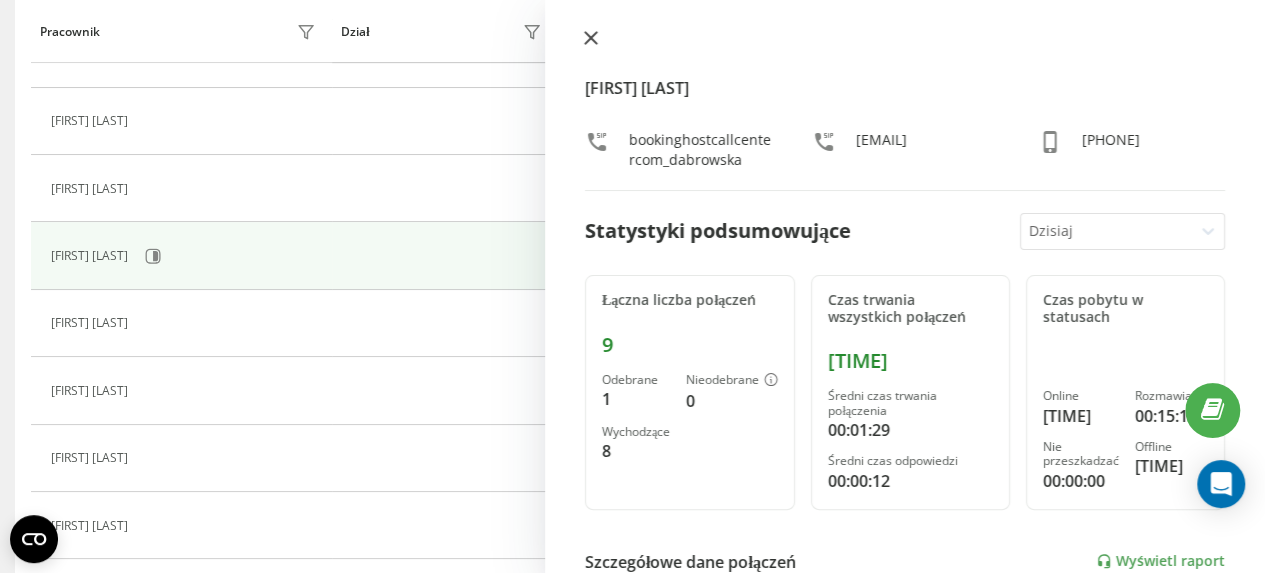 click 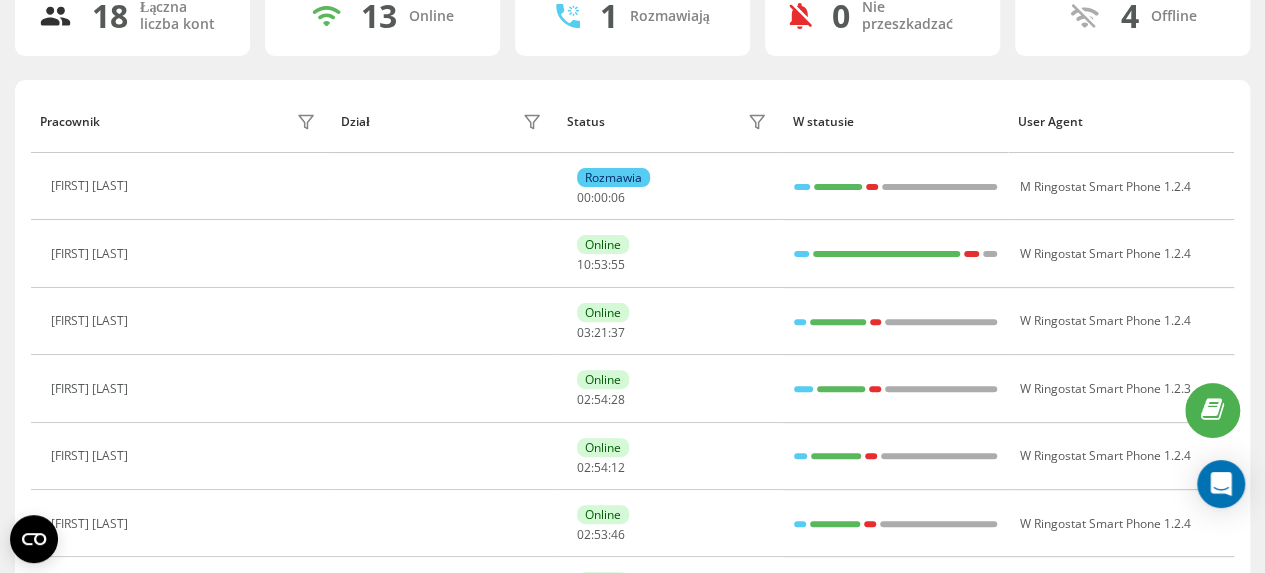 scroll, scrollTop: 98, scrollLeft: 0, axis: vertical 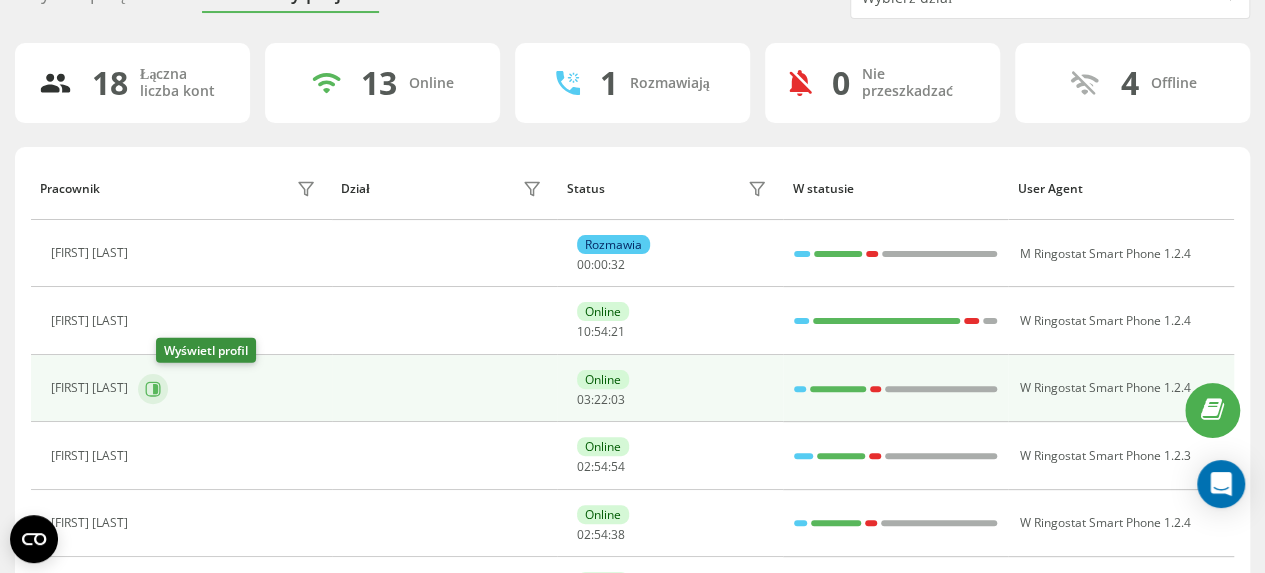 click 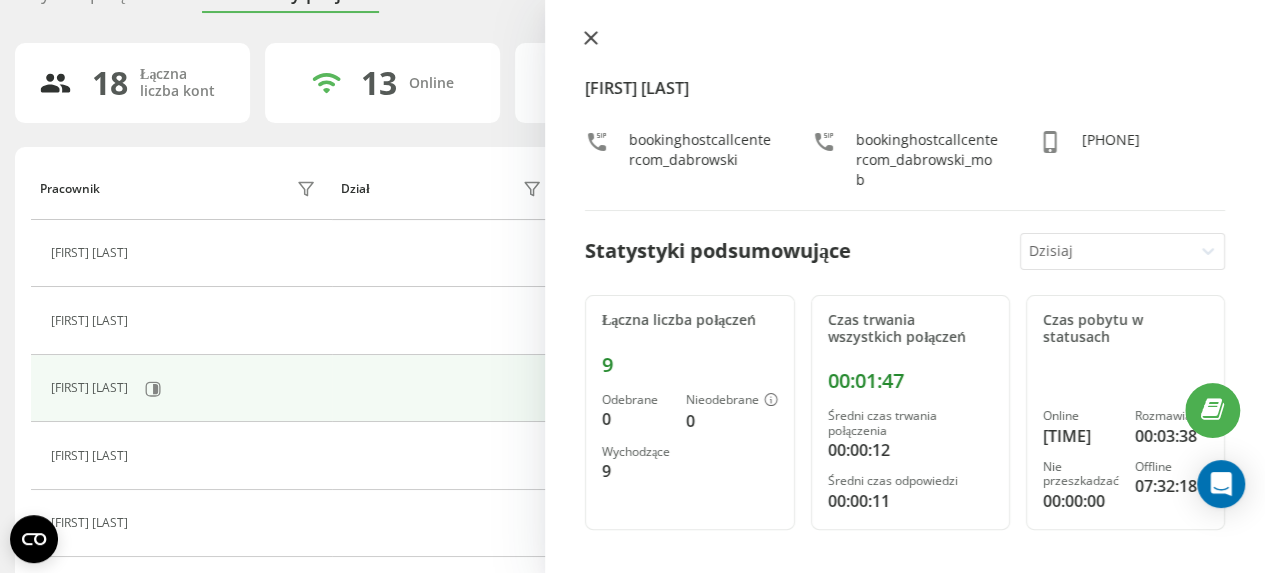 click 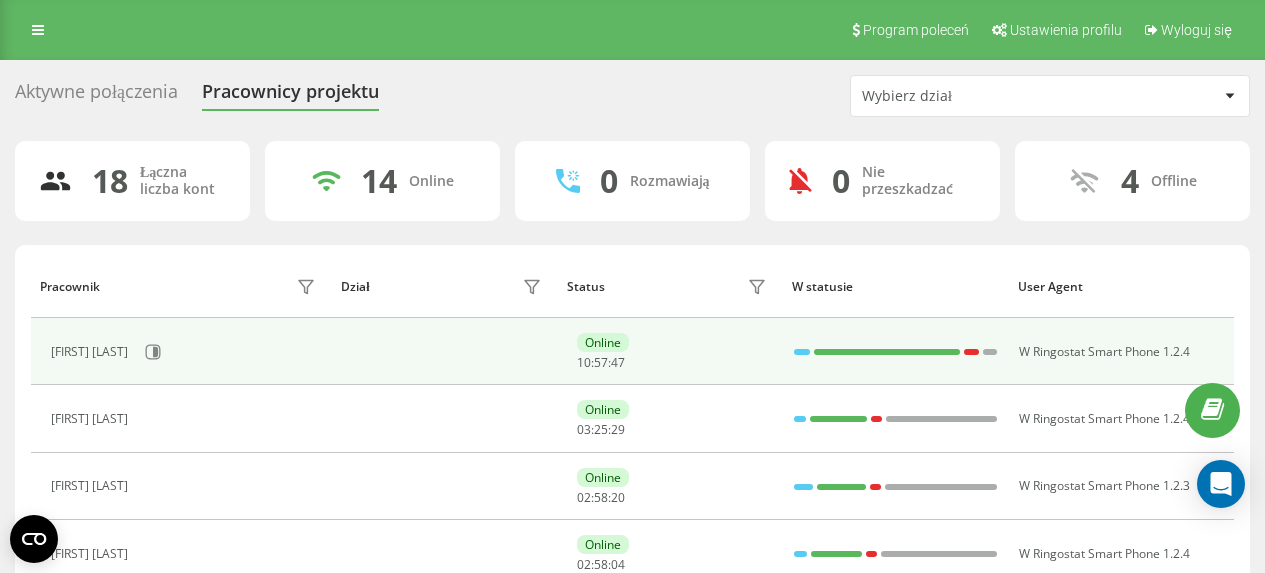 scroll, scrollTop: 0, scrollLeft: 0, axis: both 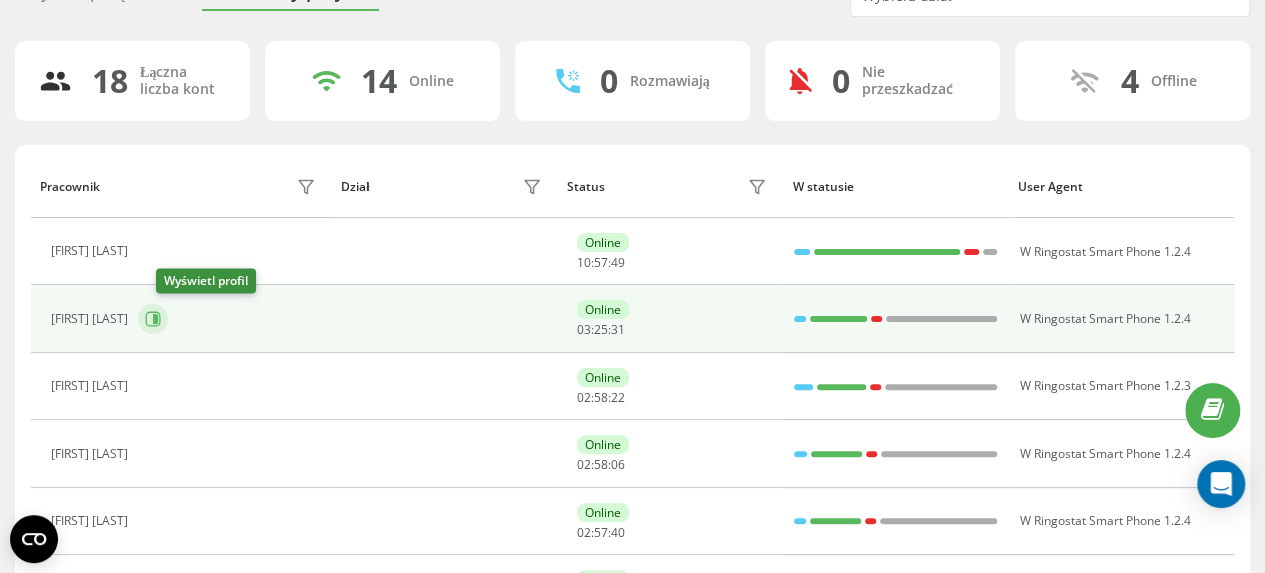 click 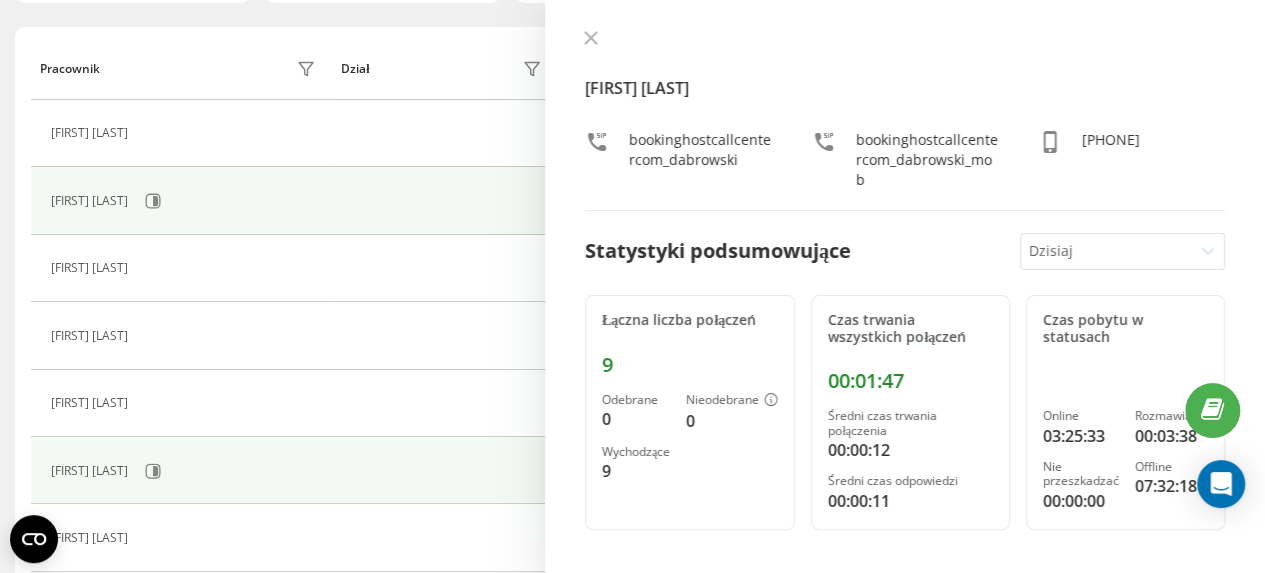 scroll, scrollTop: 400, scrollLeft: 0, axis: vertical 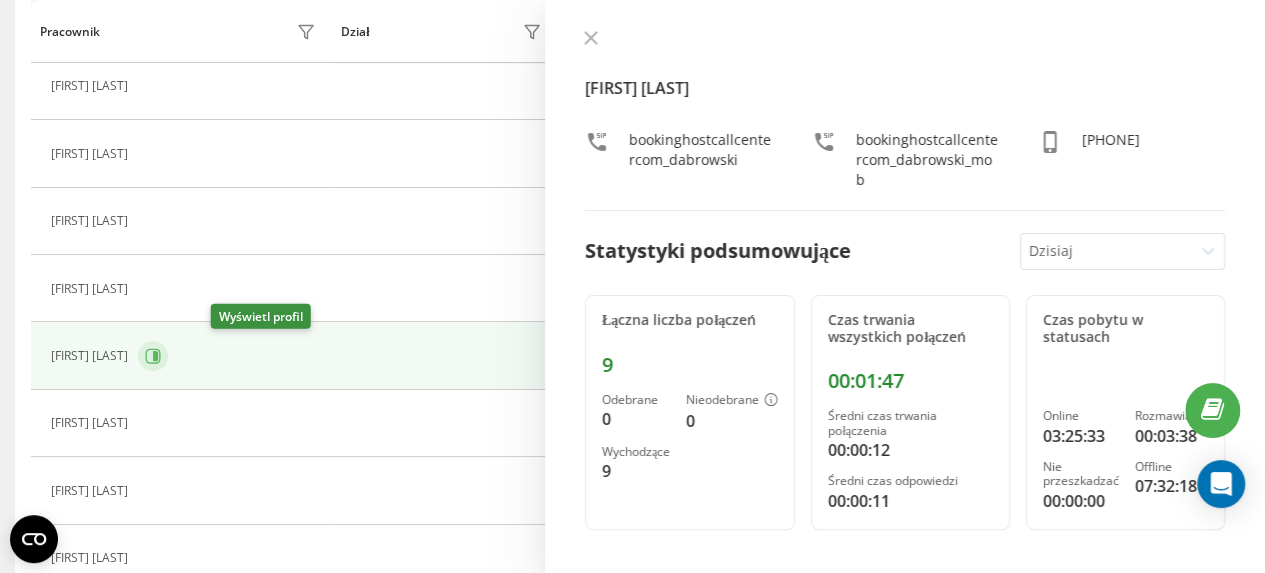click 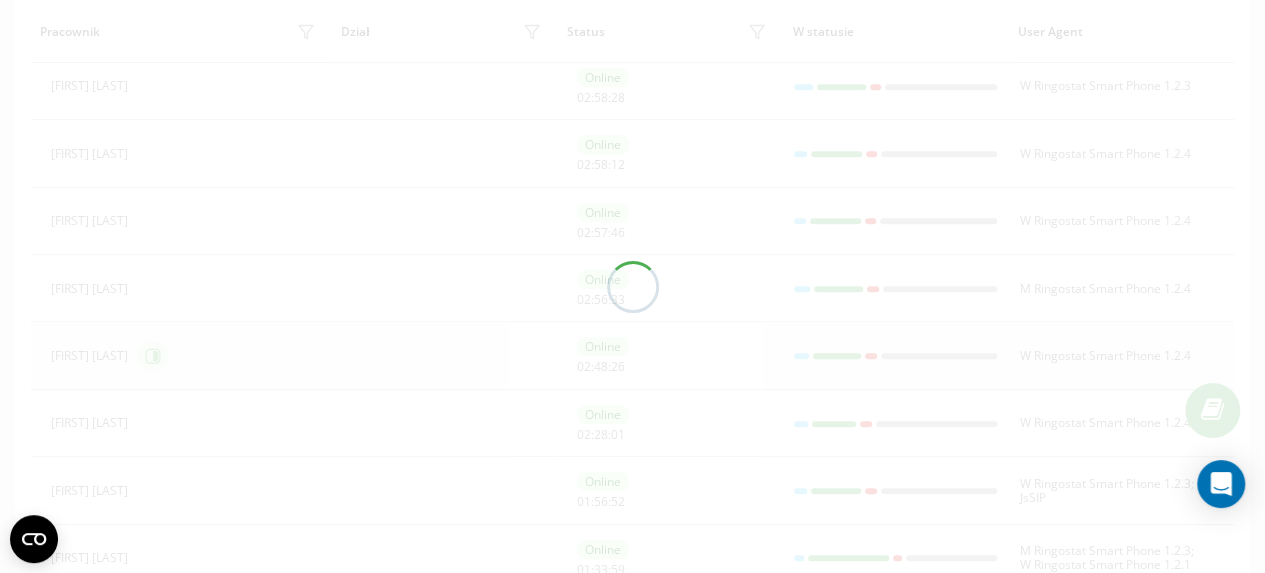 scroll, scrollTop: 403, scrollLeft: 0, axis: vertical 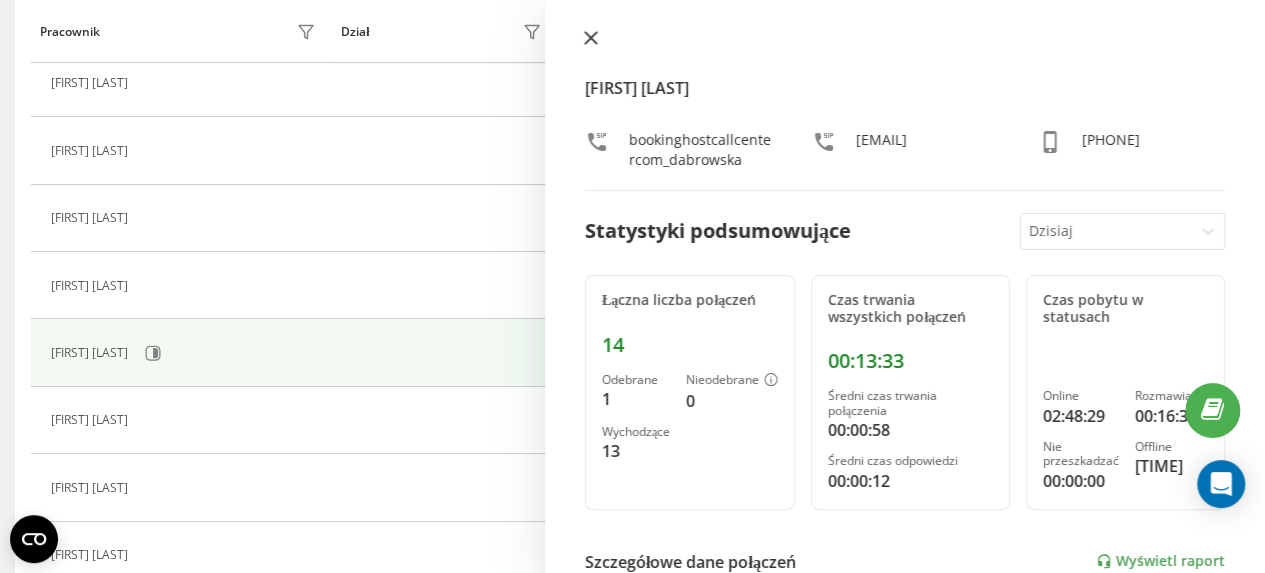 click 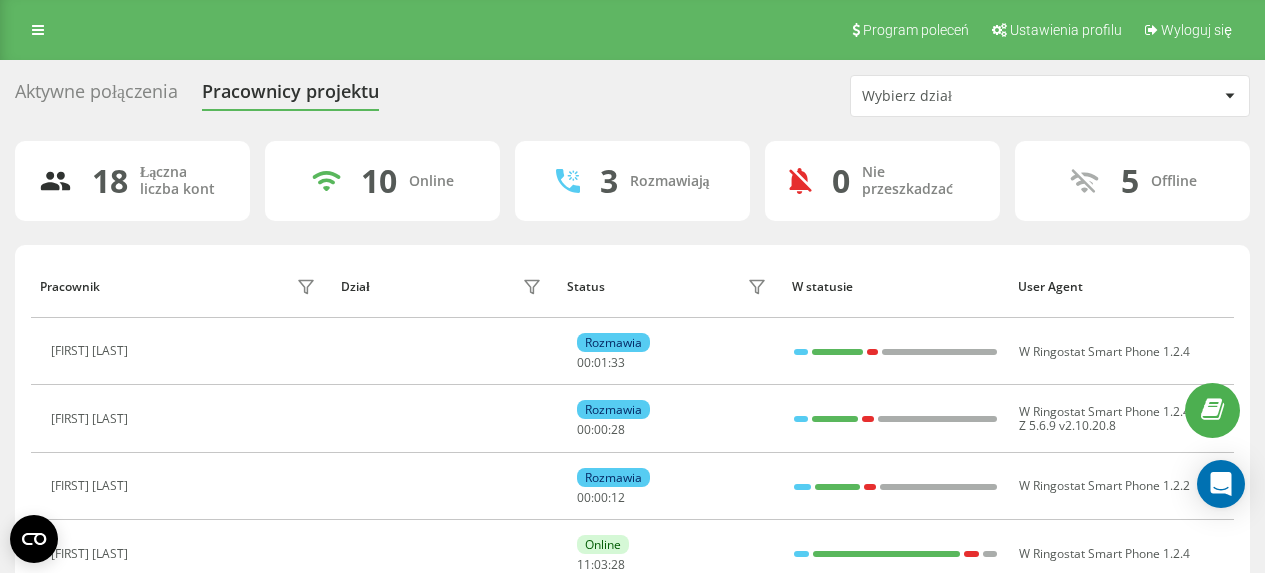 scroll, scrollTop: 71, scrollLeft: 0, axis: vertical 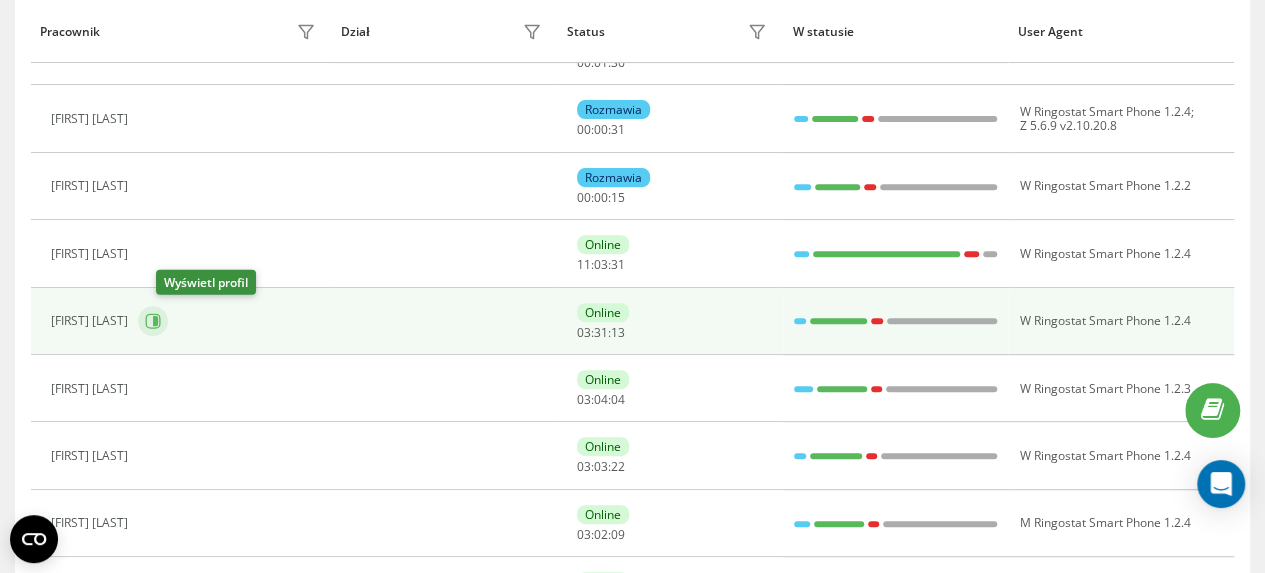 click 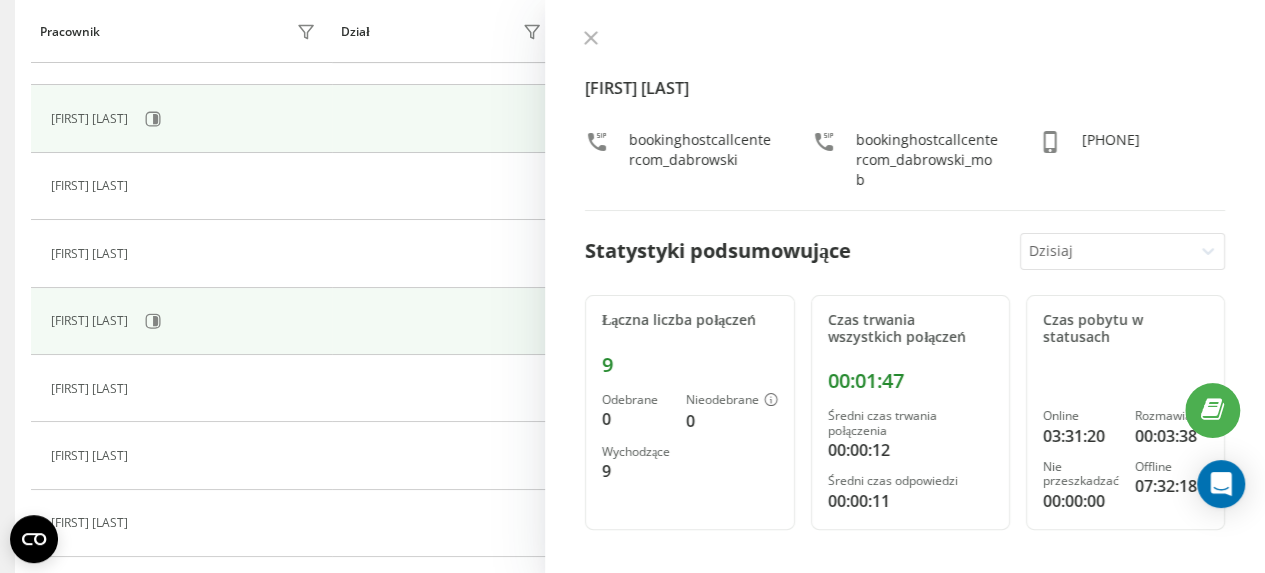 scroll, scrollTop: 300, scrollLeft: 0, axis: vertical 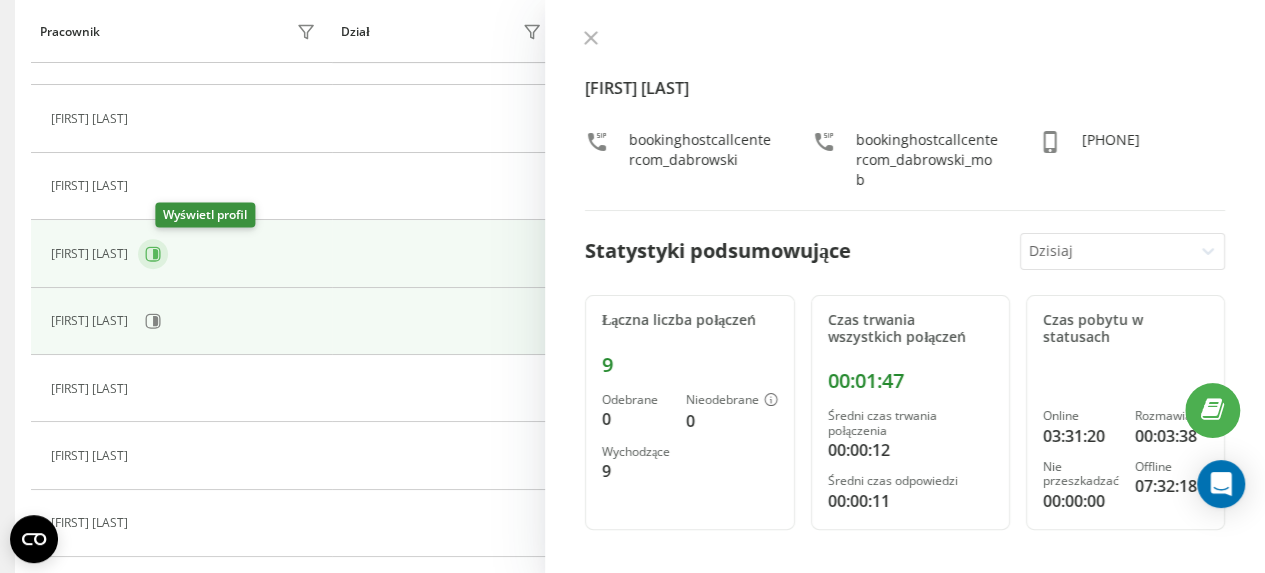 click 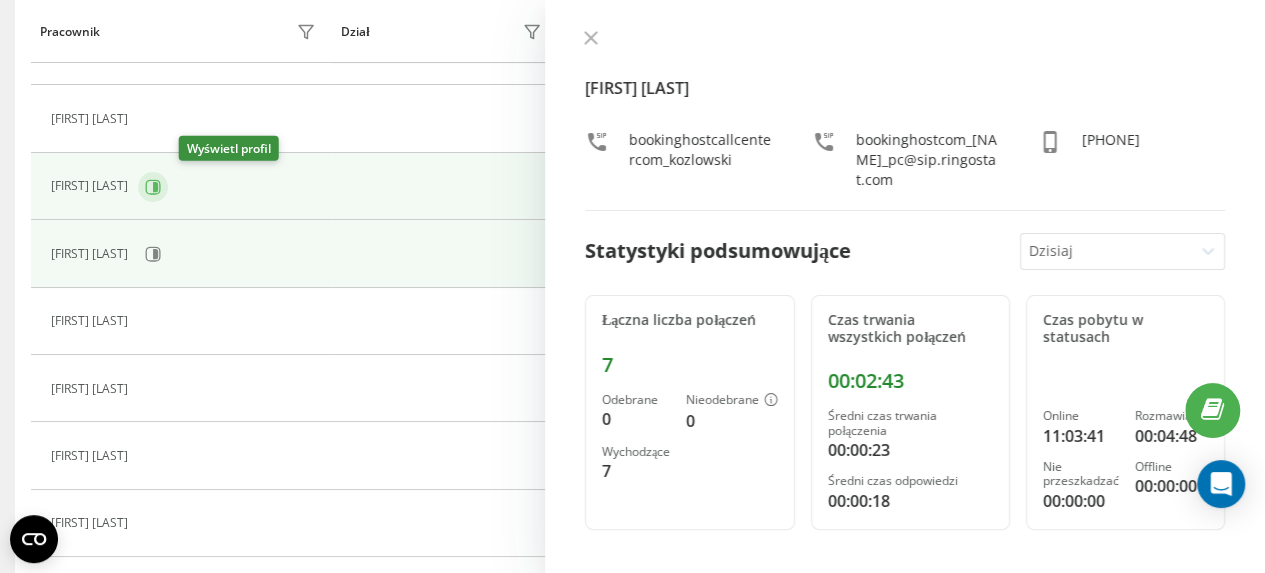 click 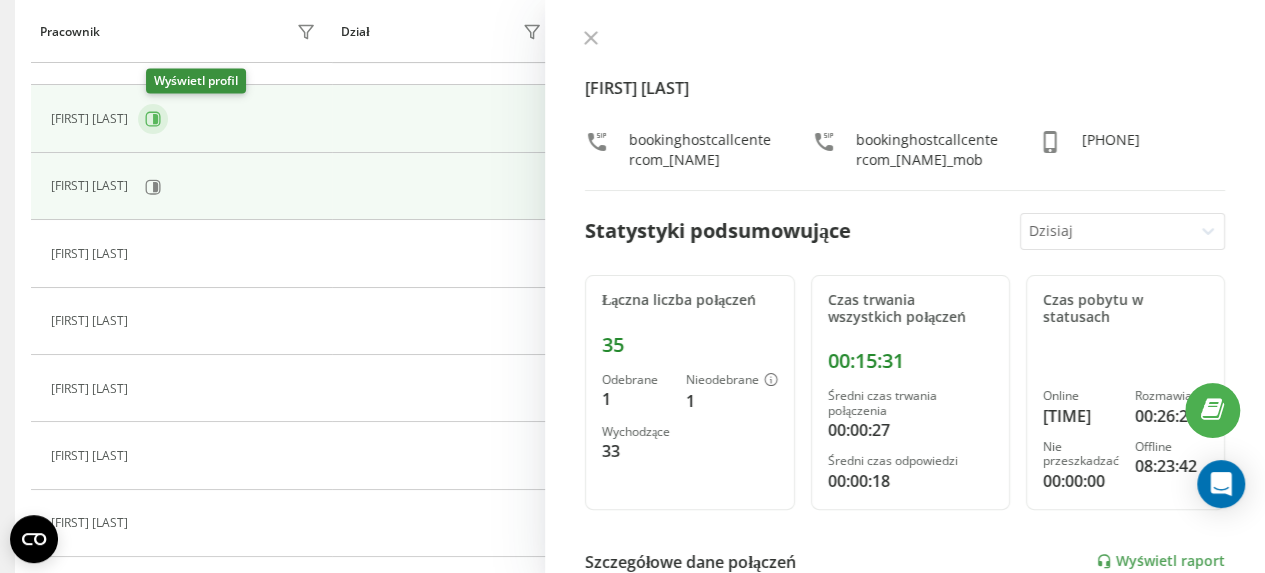 click 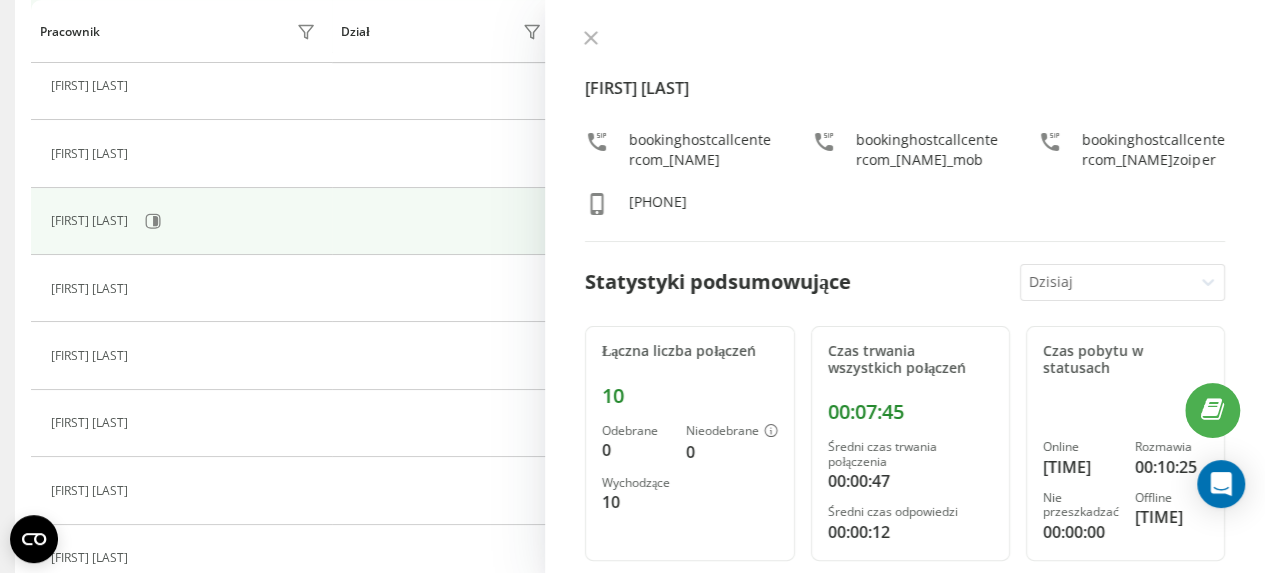 scroll, scrollTop: 500, scrollLeft: 0, axis: vertical 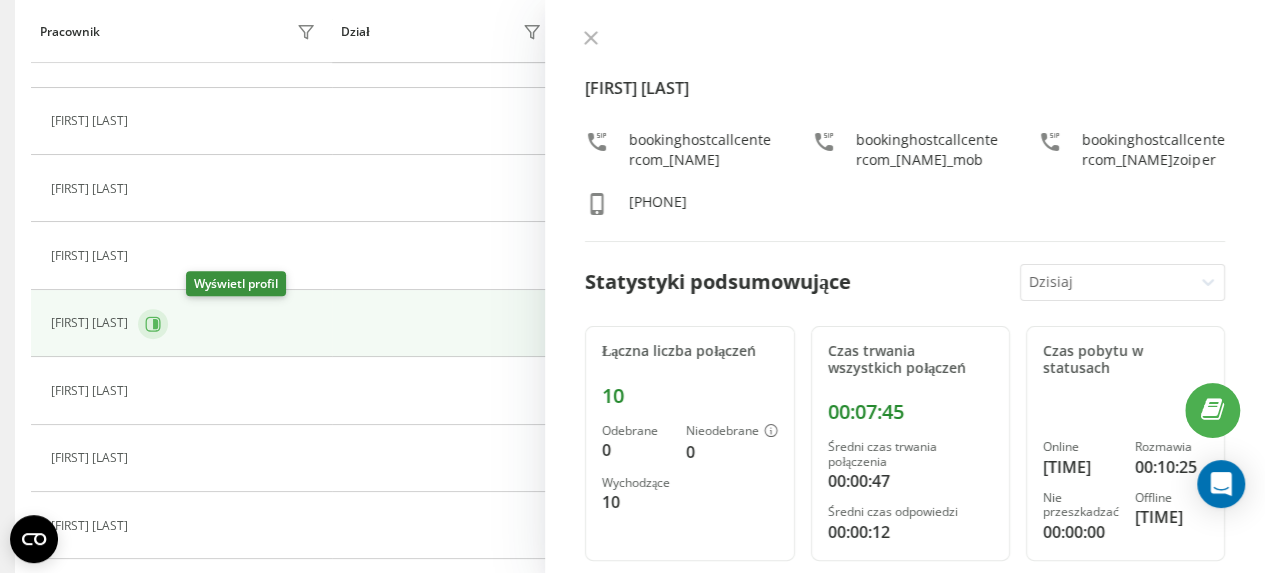 click 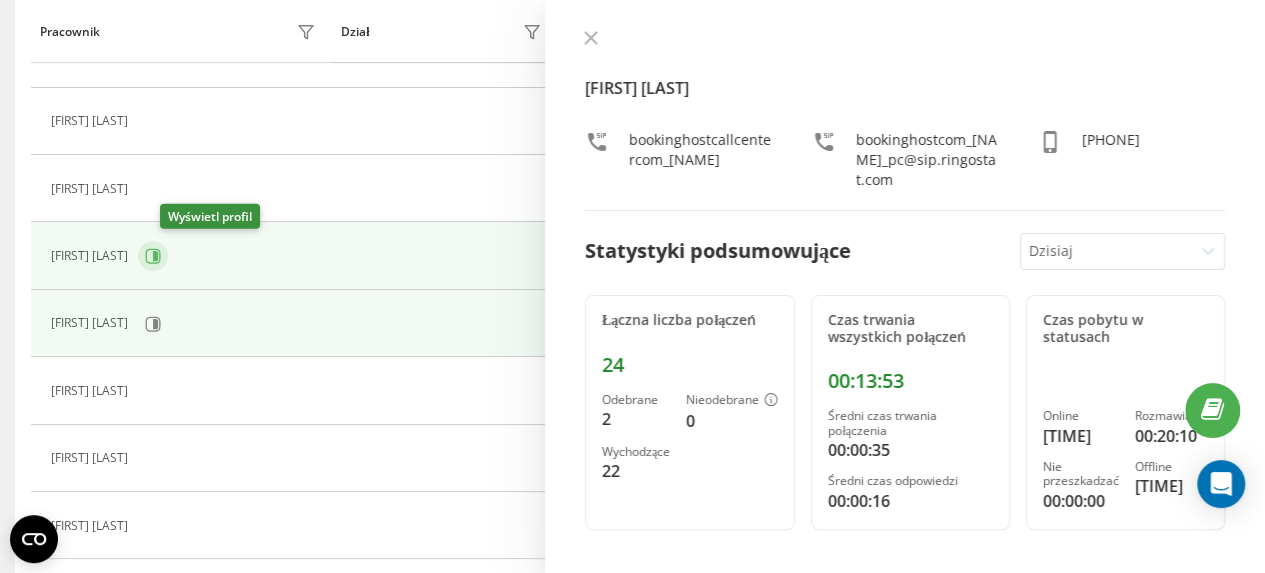 click 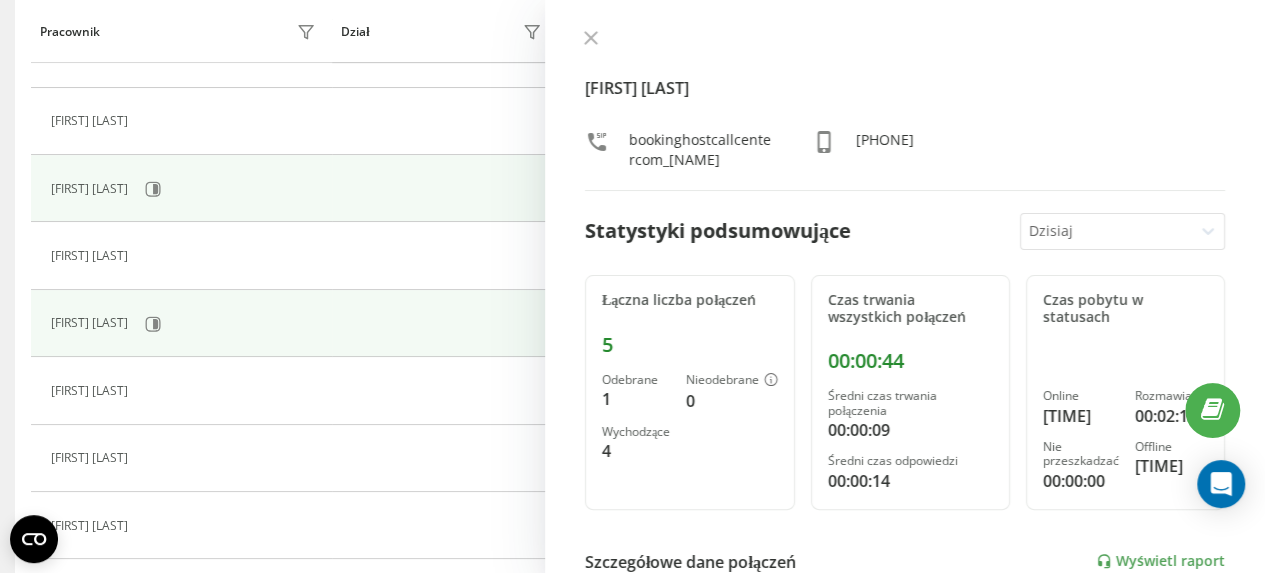 scroll, scrollTop: 432, scrollLeft: 0, axis: vertical 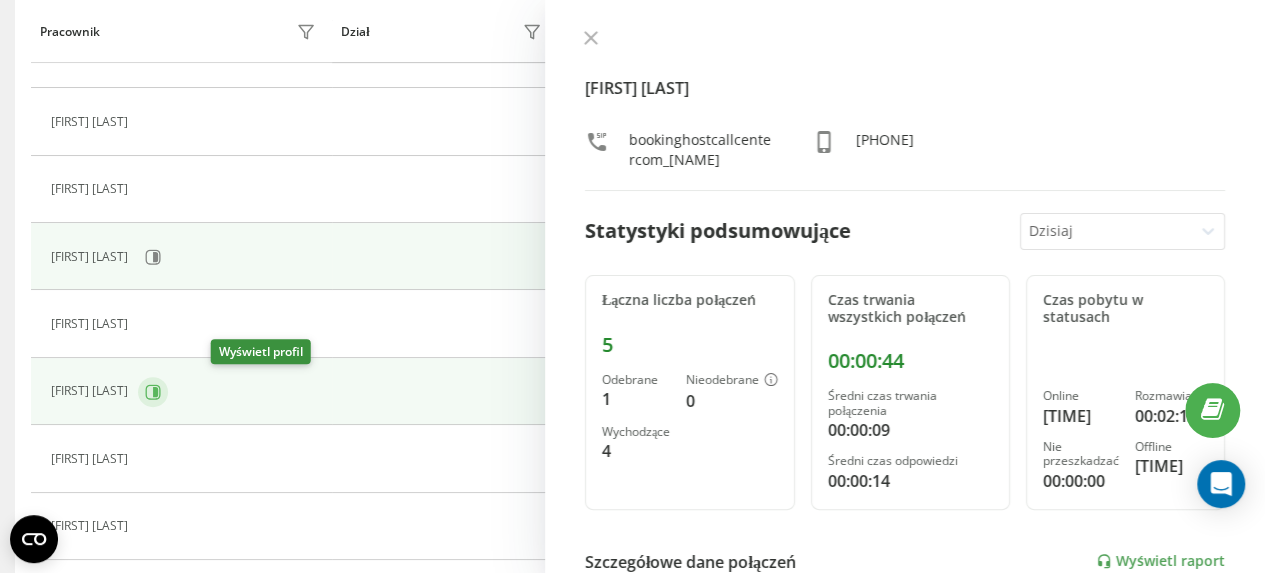 click 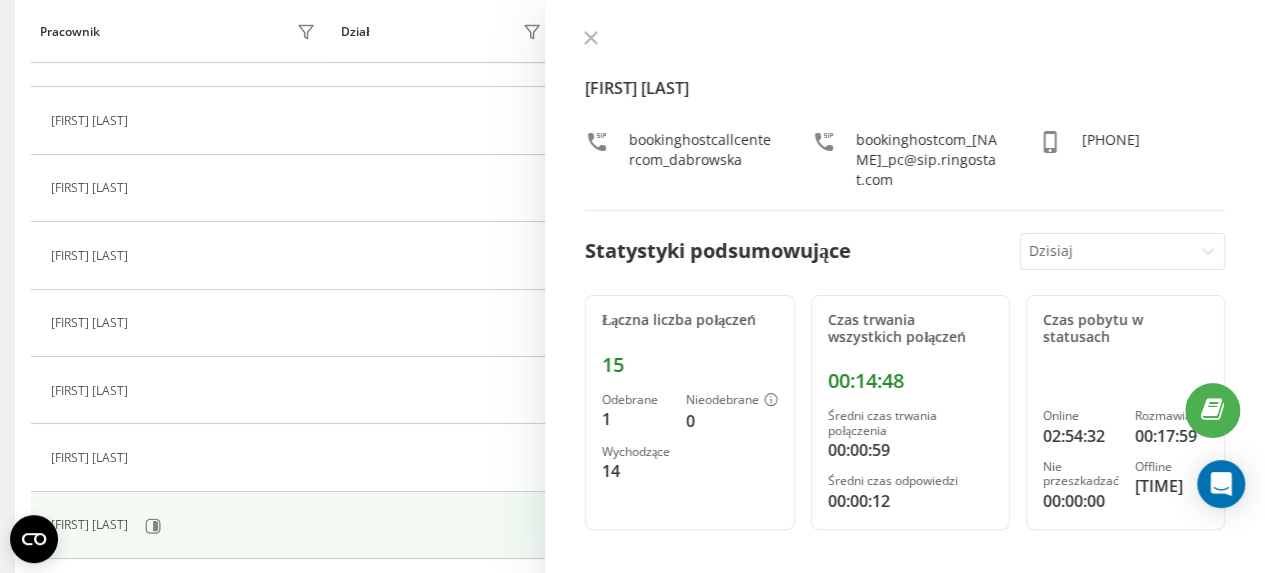 scroll, scrollTop: 0, scrollLeft: 0, axis: both 